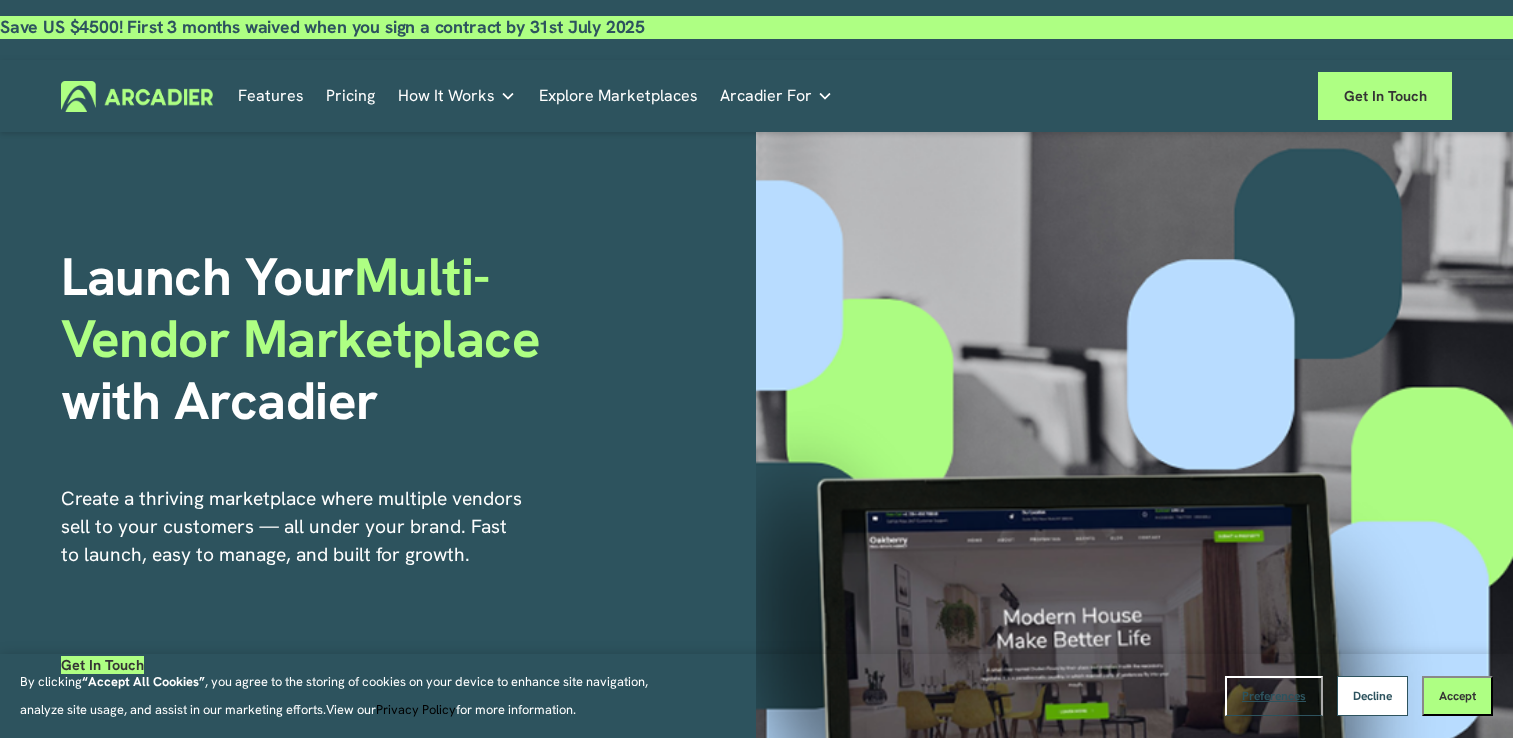 scroll, scrollTop: 0, scrollLeft: 0, axis: both 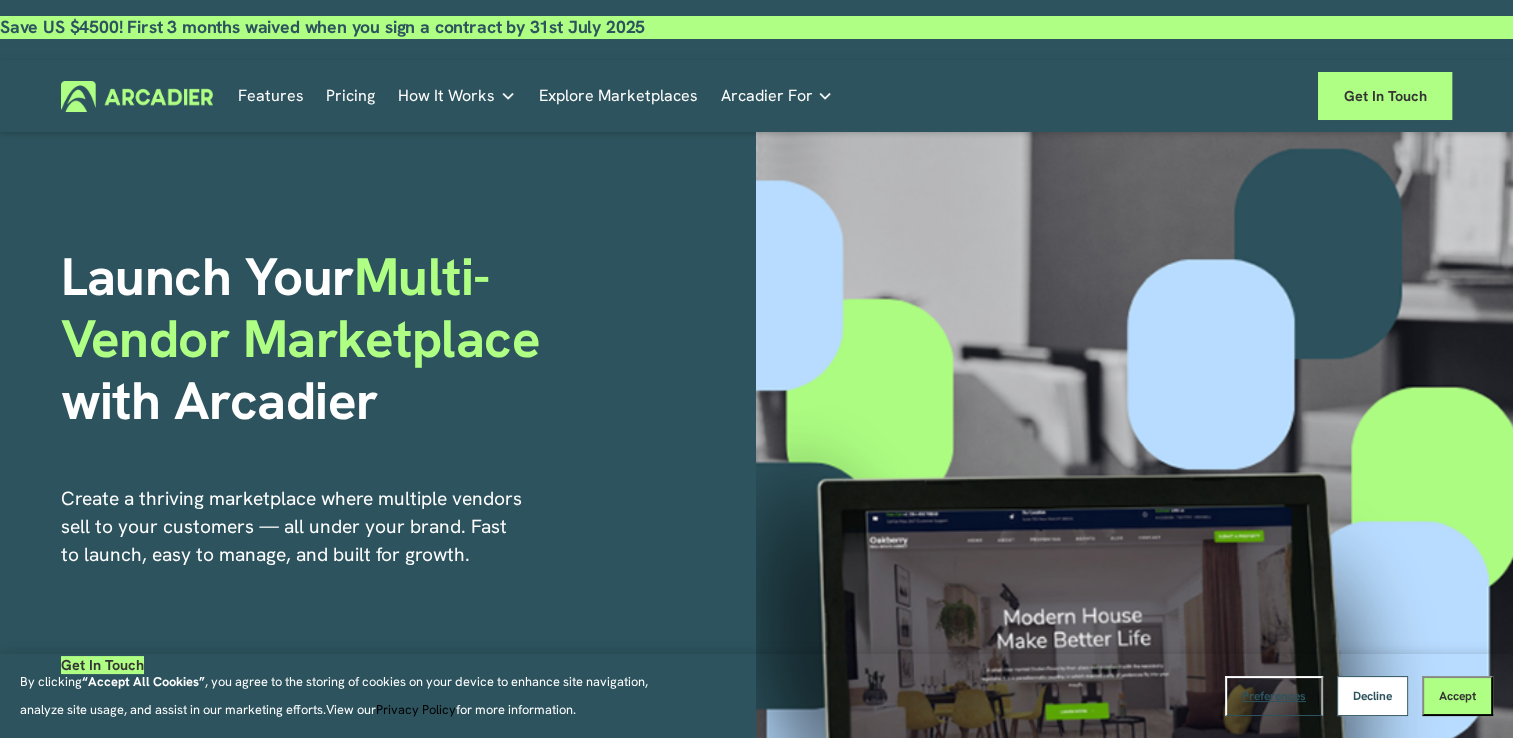 click on "Explore Marketplaces" at bounding box center (618, 96) 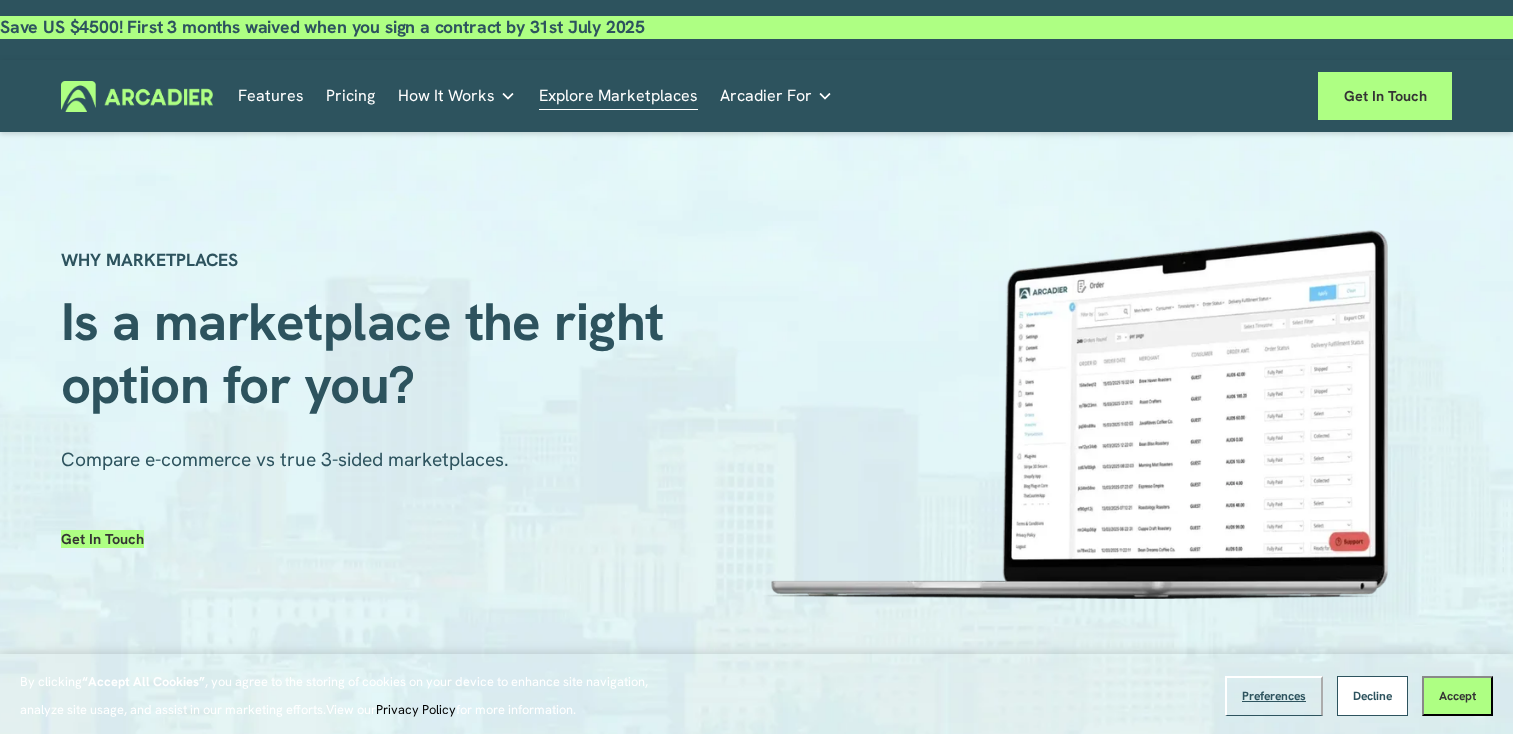 scroll, scrollTop: 572, scrollLeft: 0, axis: vertical 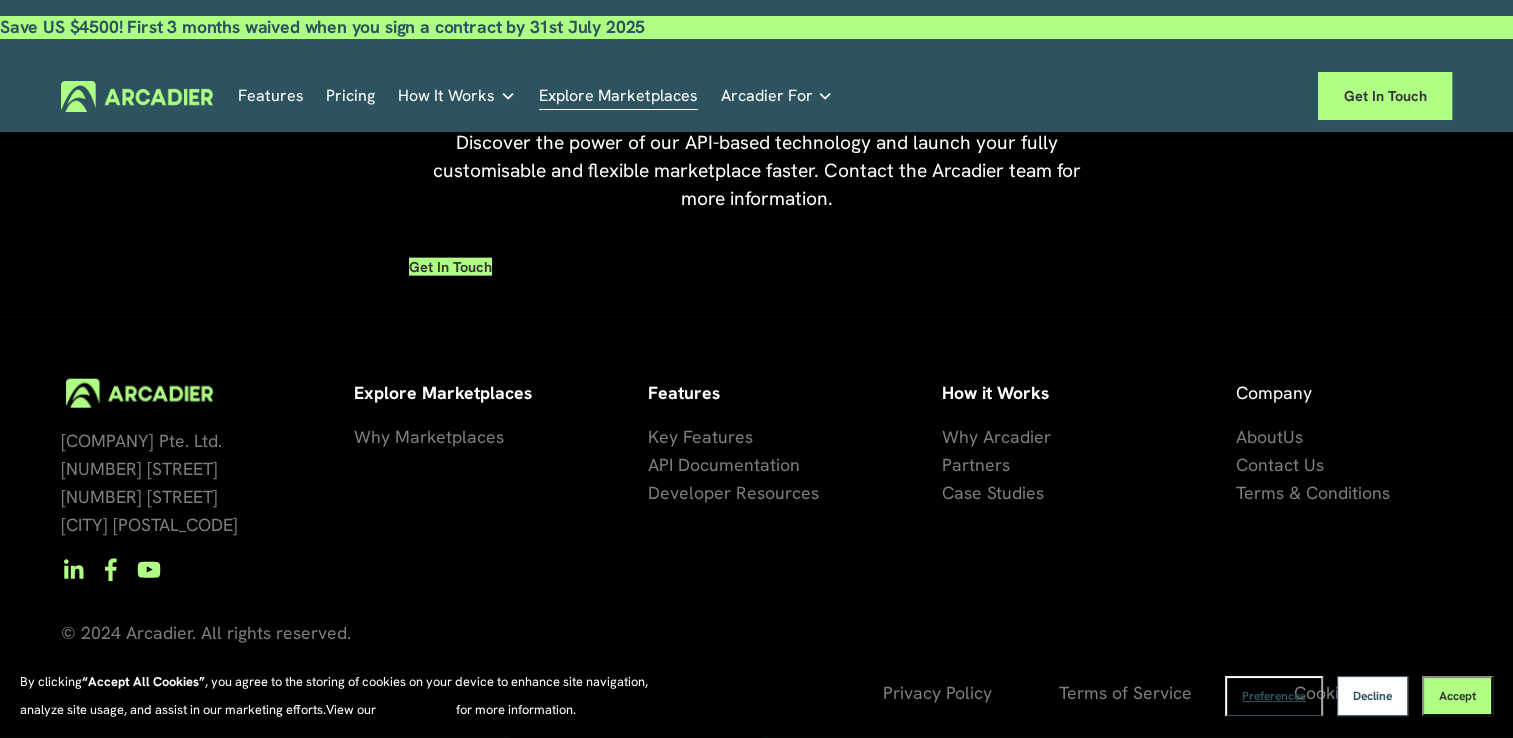 click on "Read about game-changing   marketplace
solutions." at bounding box center (0, 0) 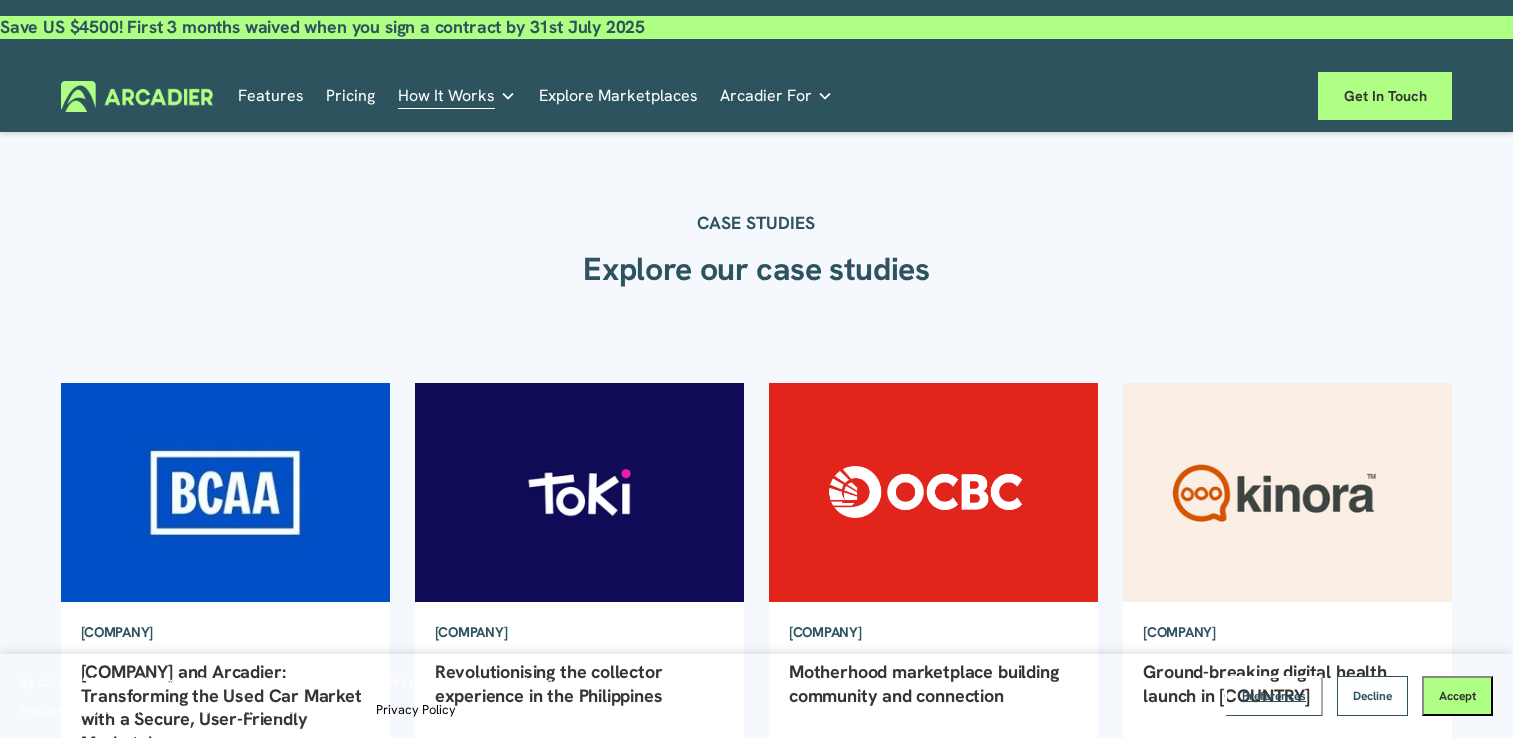 scroll, scrollTop: 273, scrollLeft: 0, axis: vertical 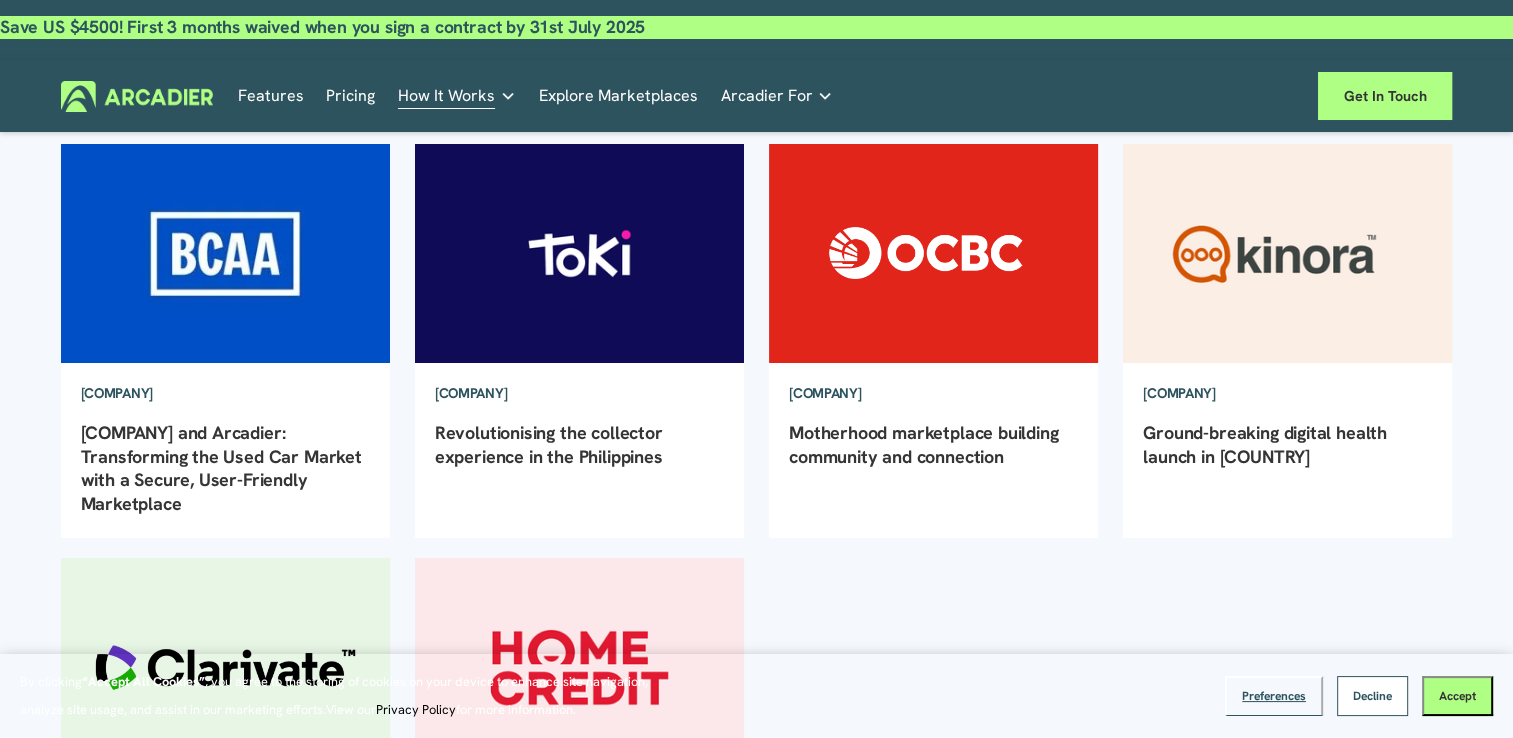 click at bounding box center (933, 254) 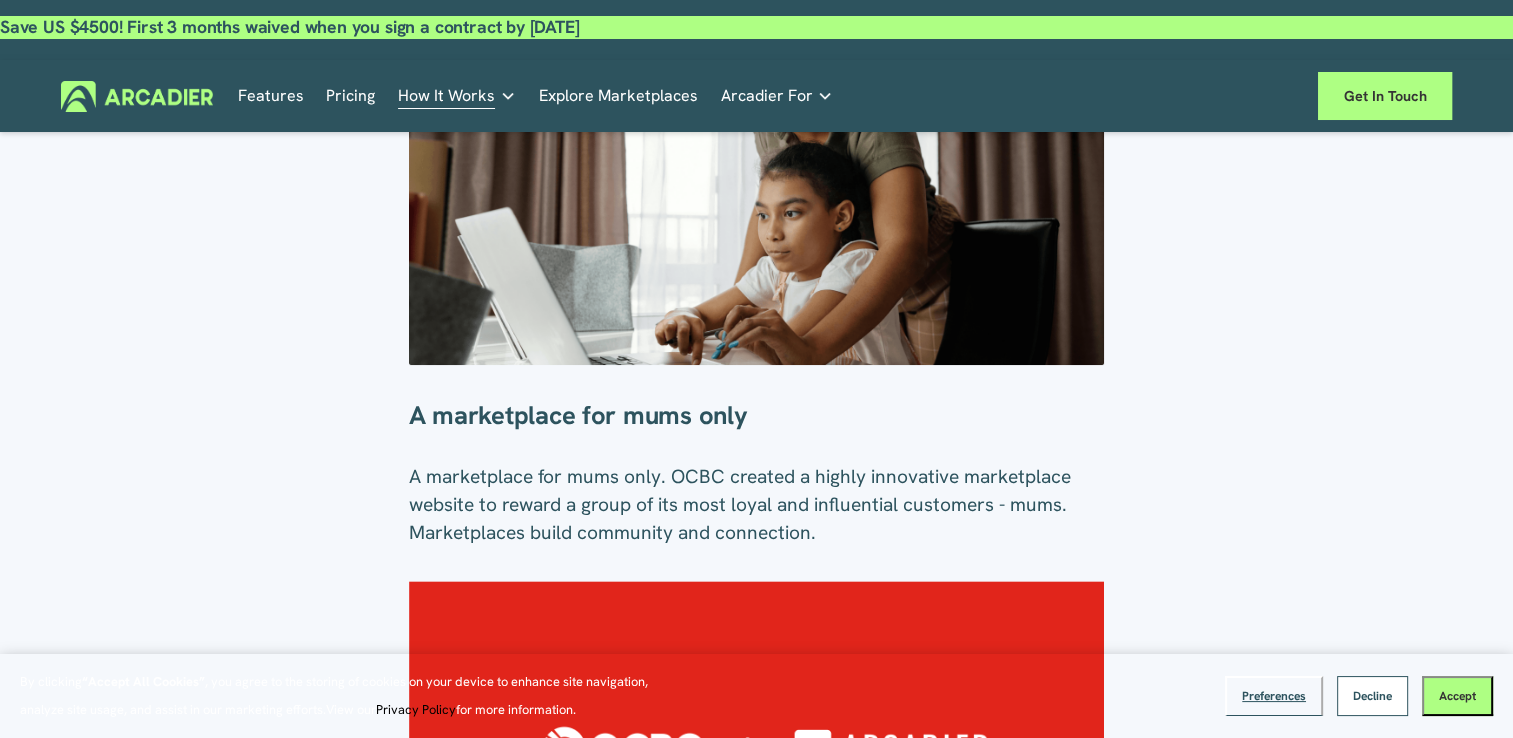 scroll, scrollTop: 0, scrollLeft: 0, axis: both 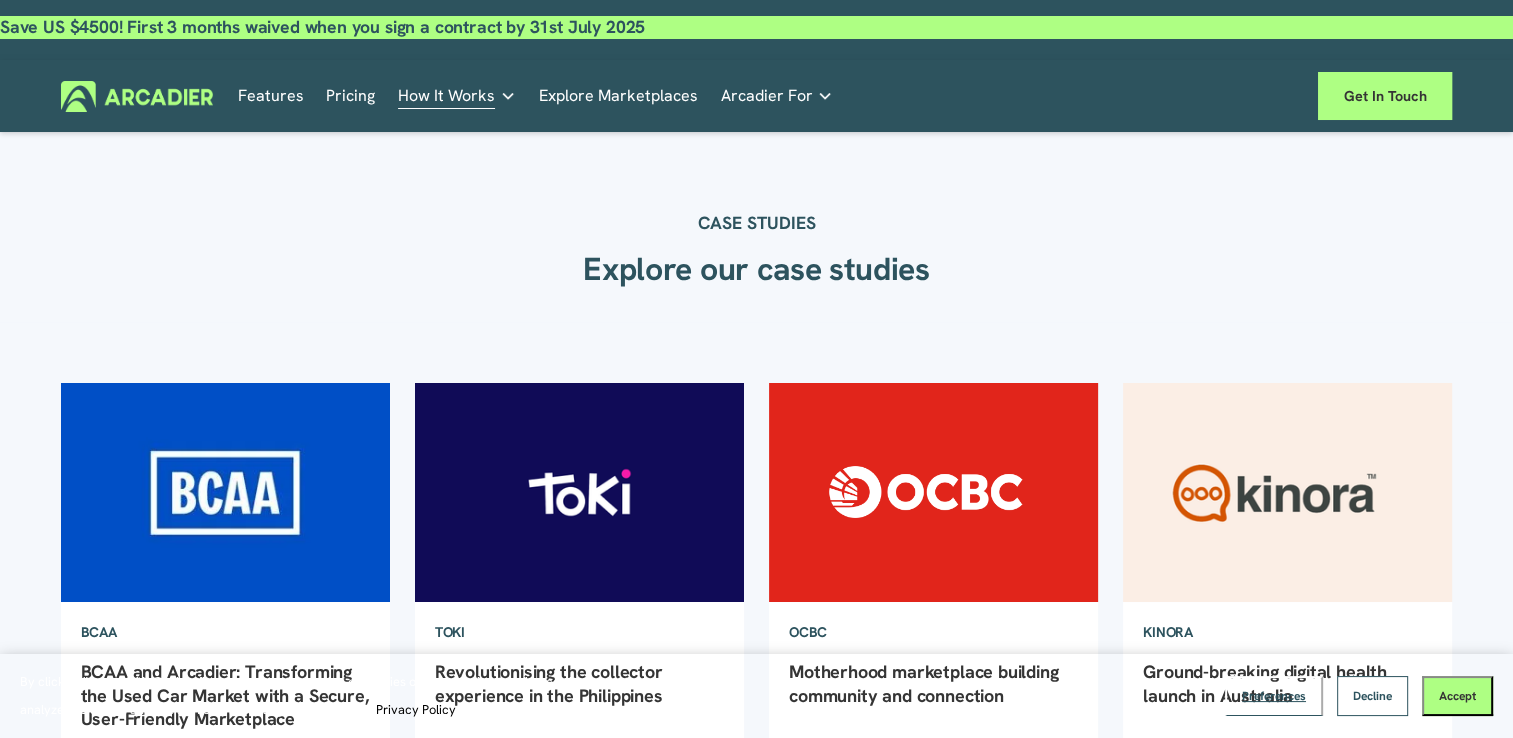 click on "Pricing" at bounding box center (350, 96) 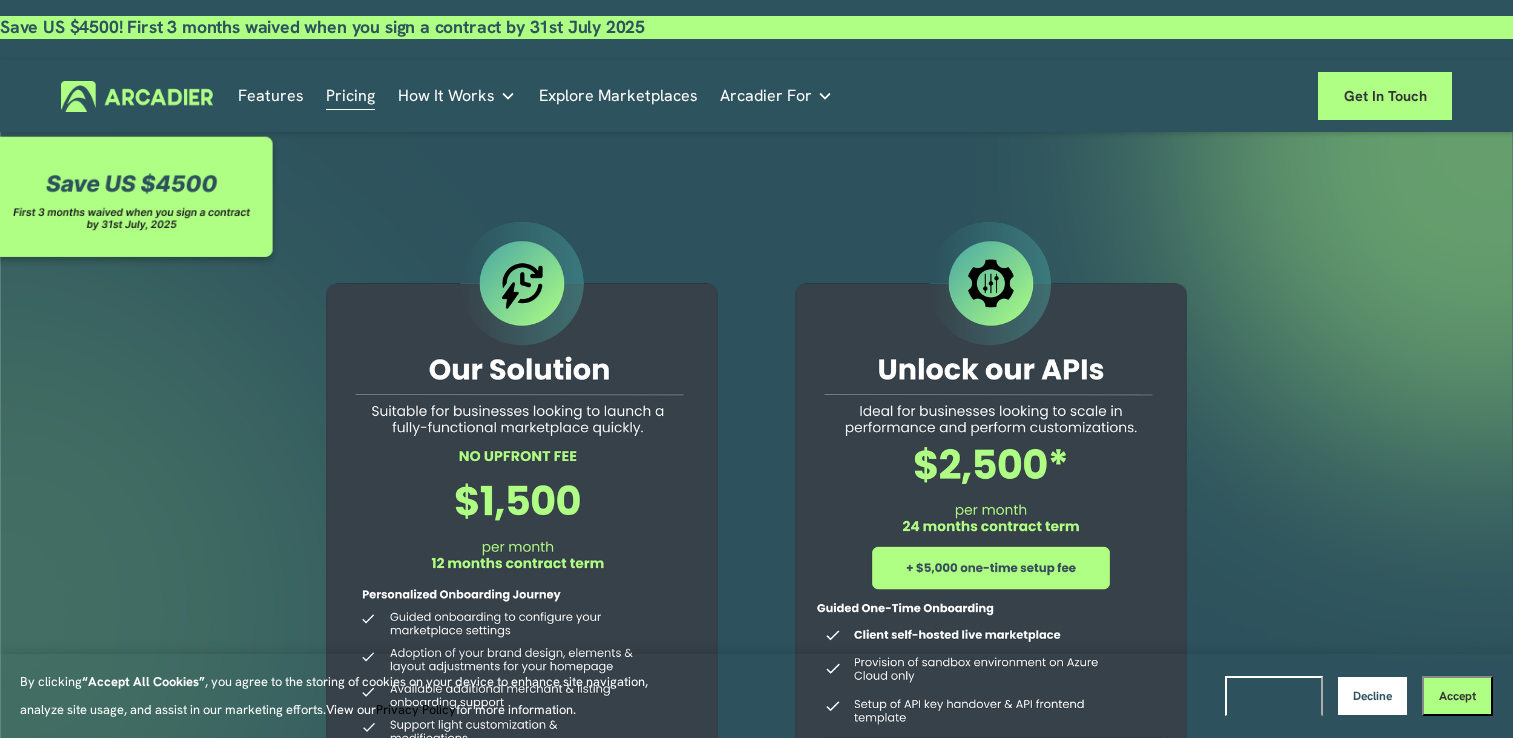 scroll, scrollTop: 0, scrollLeft: 0, axis: both 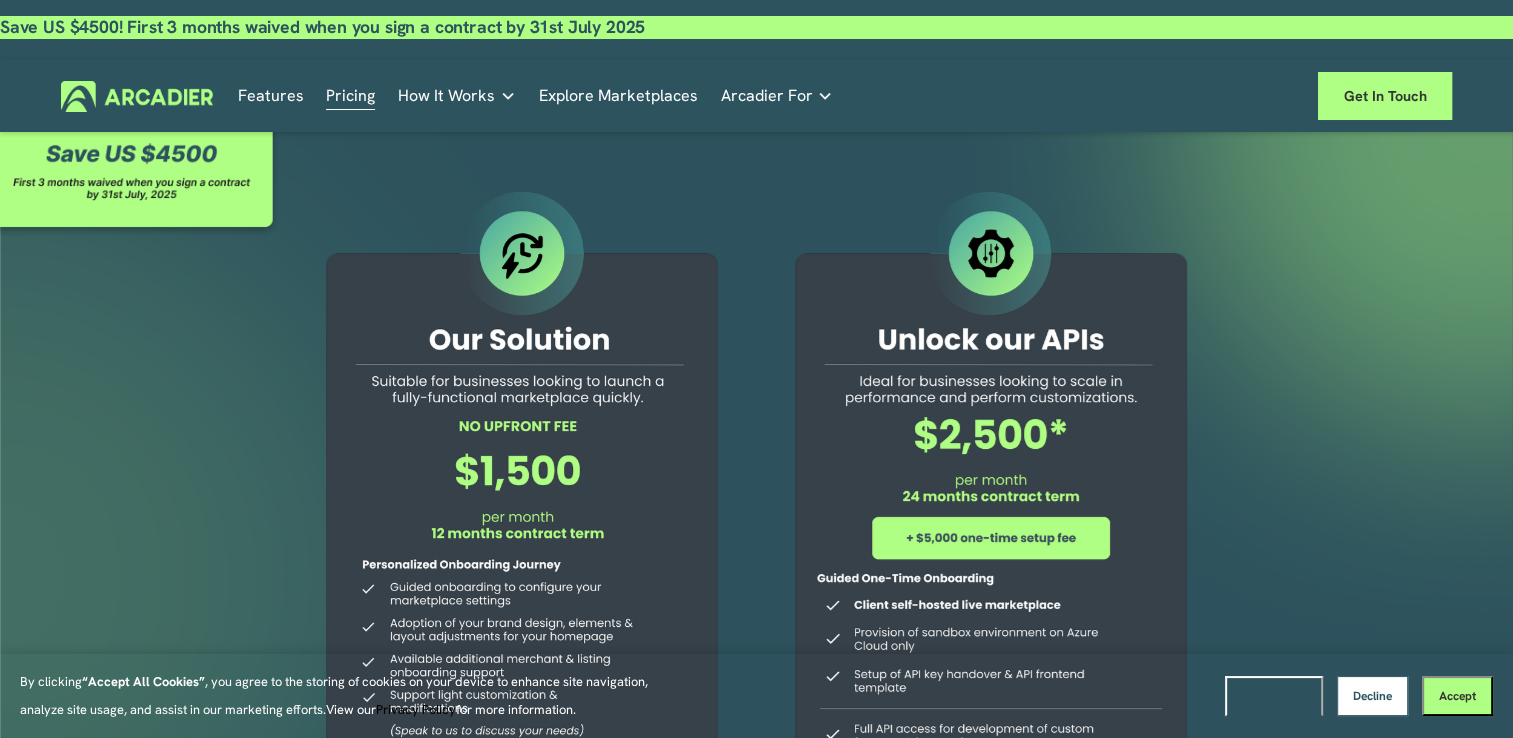 click on "Features" at bounding box center (271, 96) 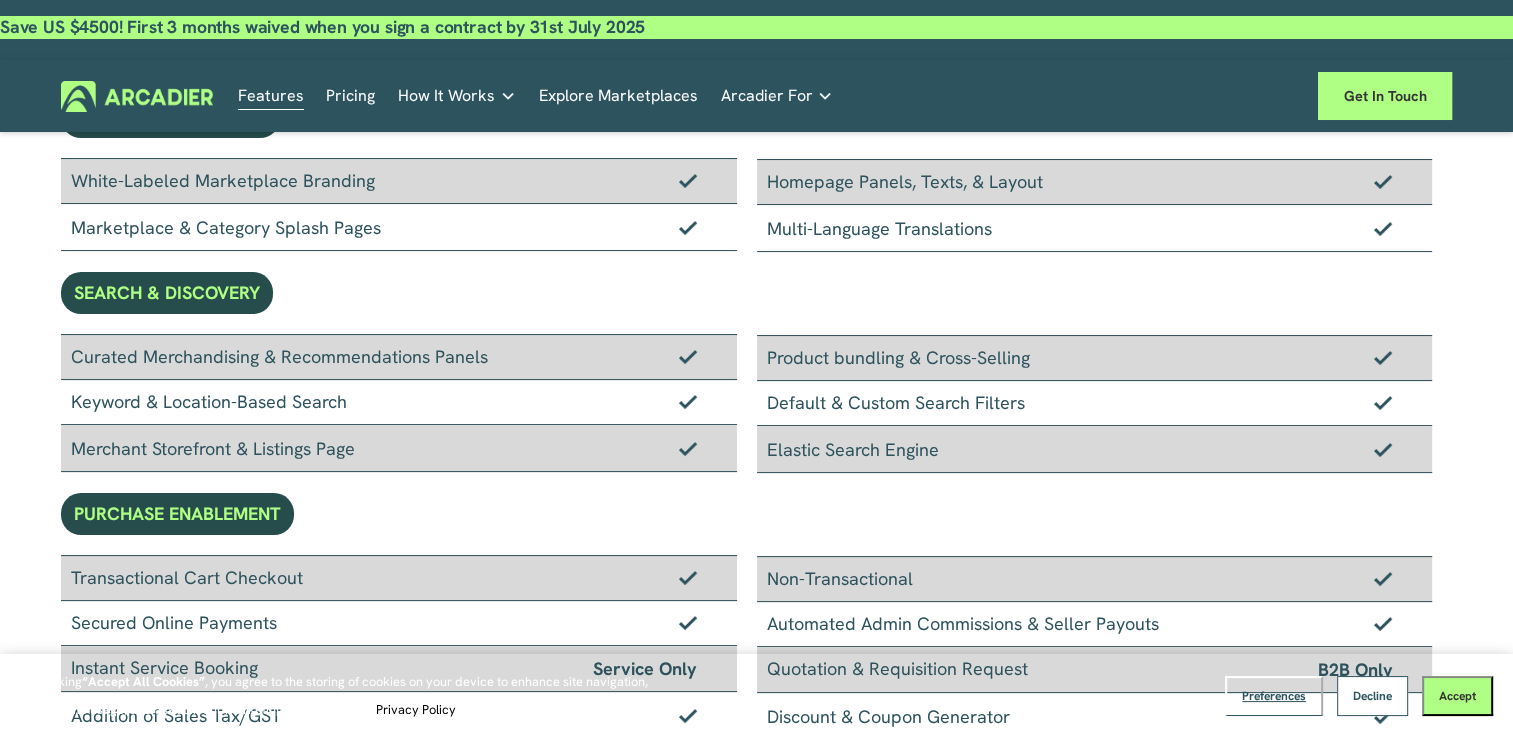 scroll, scrollTop: 0, scrollLeft: 0, axis: both 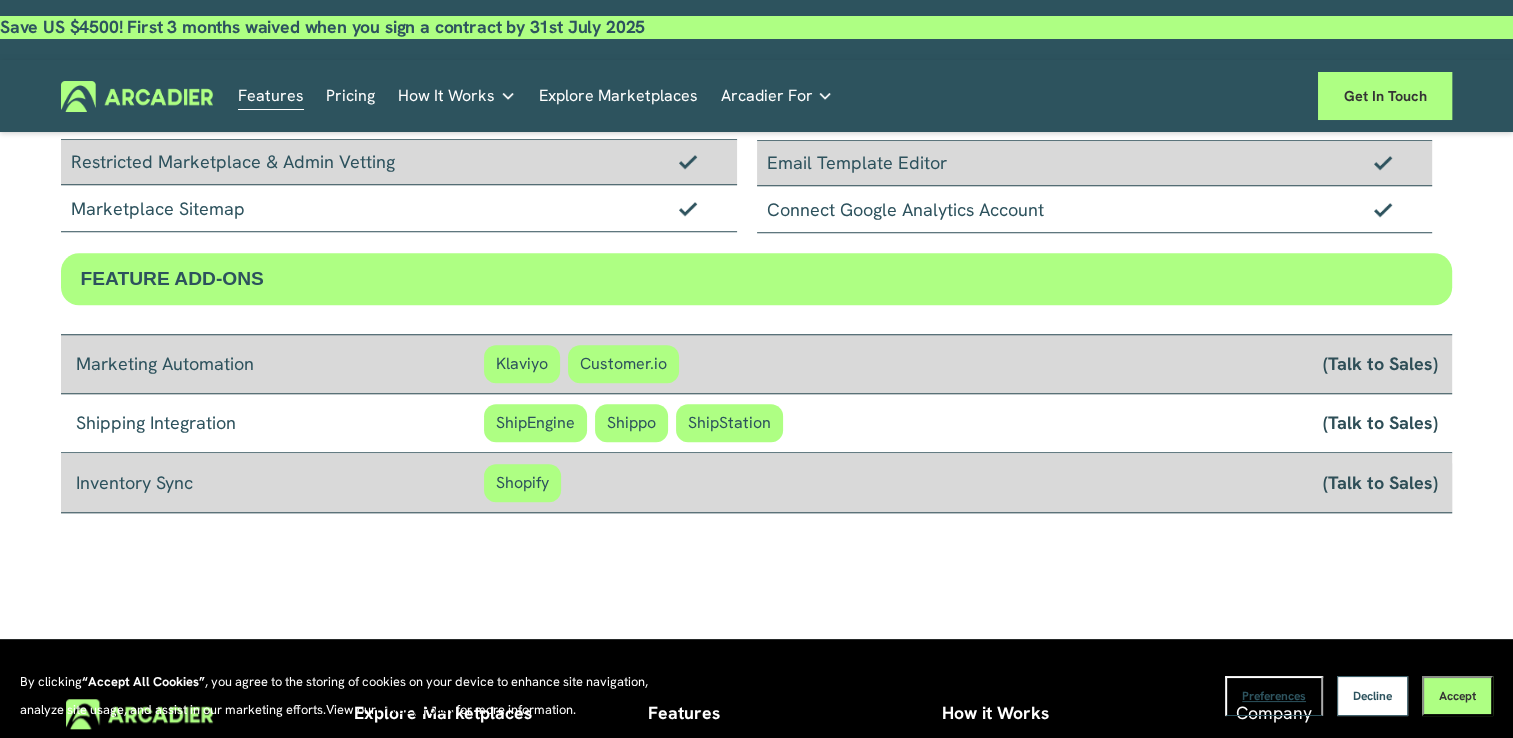 click on "Explore Marketplaces" at bounding box center (618, 96) 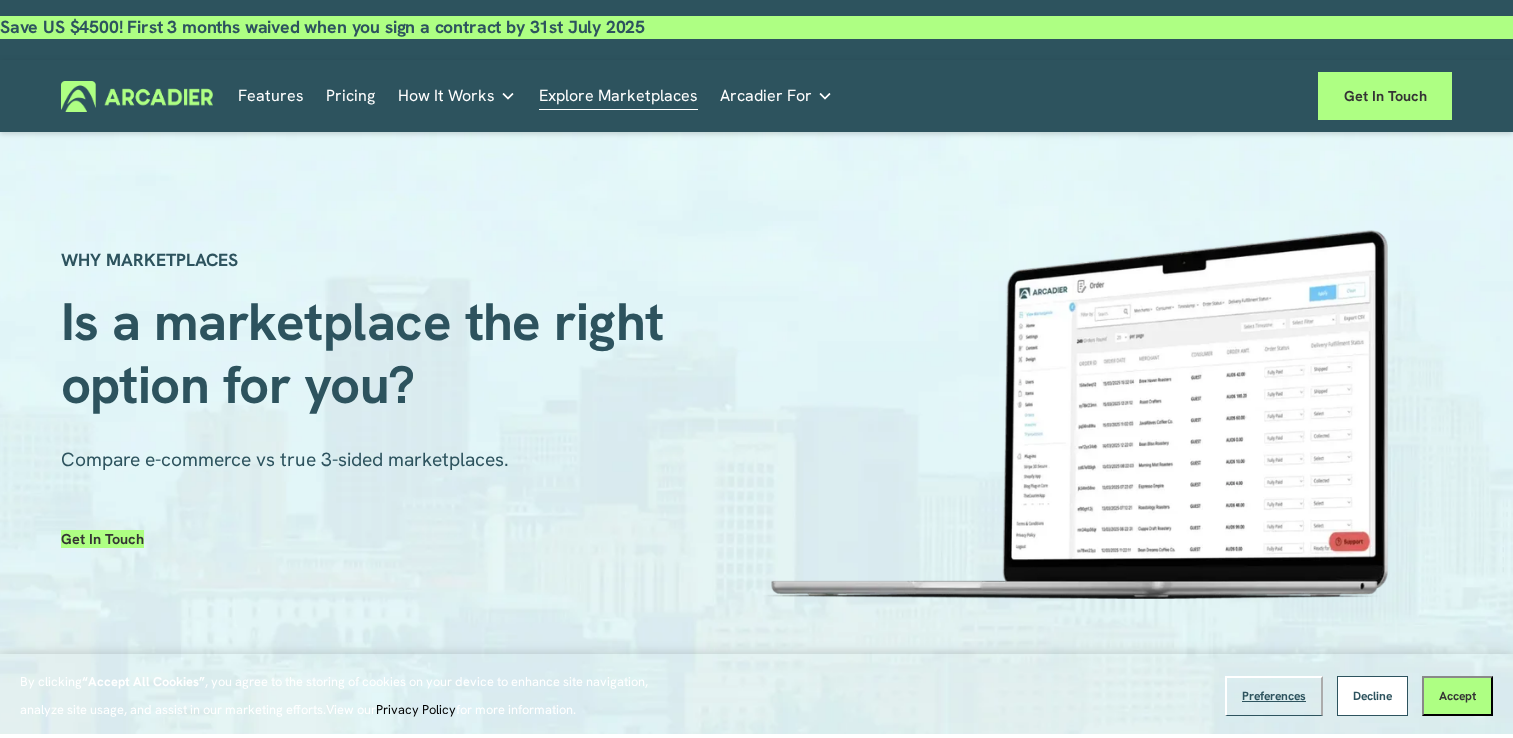 scroll, scrollTop: 590, scrollLeft: 0, axis: vertical 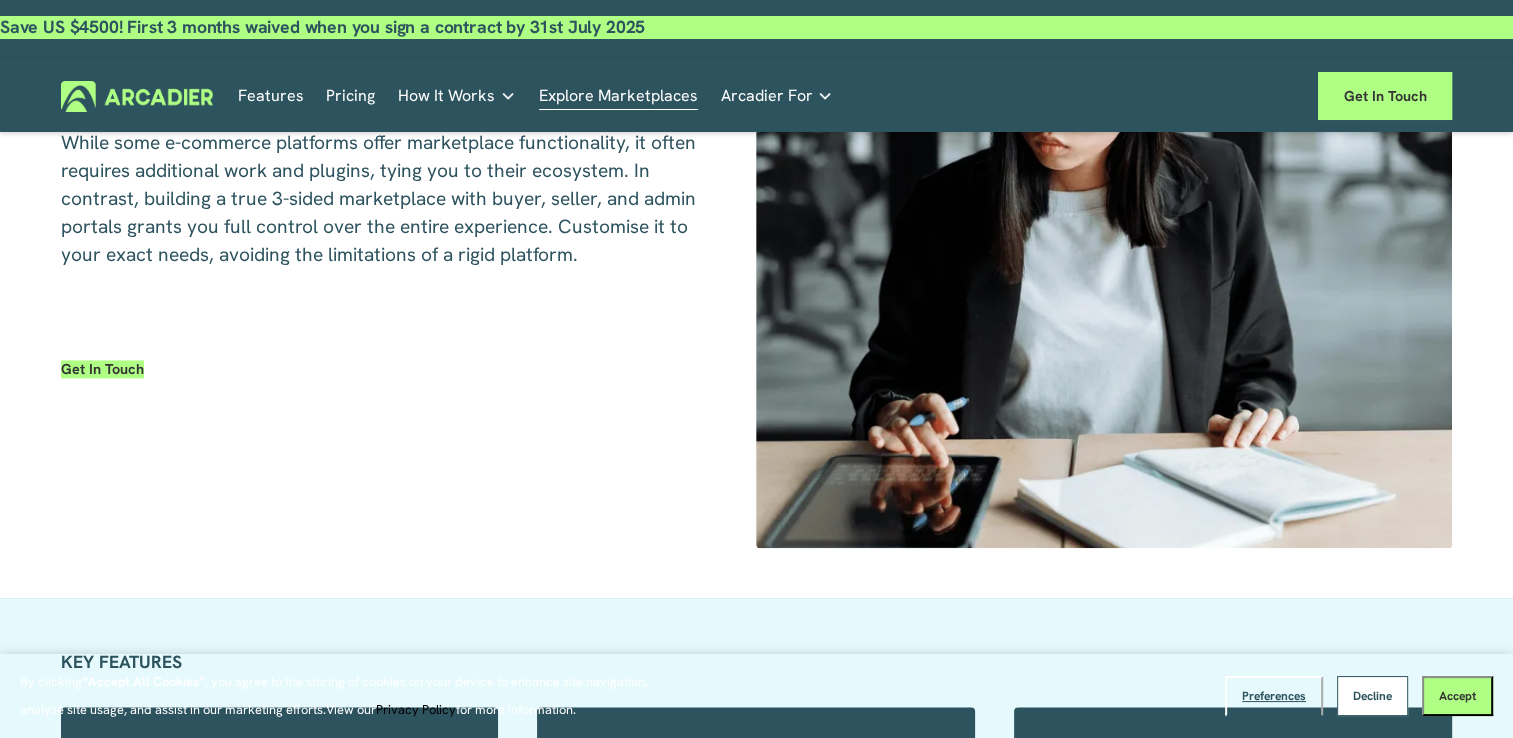 click on "E-commerce platform vs 3-sided marketplaces
While some e-commerce platforms offer marketplace functionality, it often requires additional work and plugins, tying you to their ecosystem. In contrast, building a true 3-sided marketplace with buyer, seller, and admin portals grants you full control over the entire experience. Customise it to your exact needs, avoiding the limitations of a rigid platform.
Get in touch" at bounding box center (756, 204) 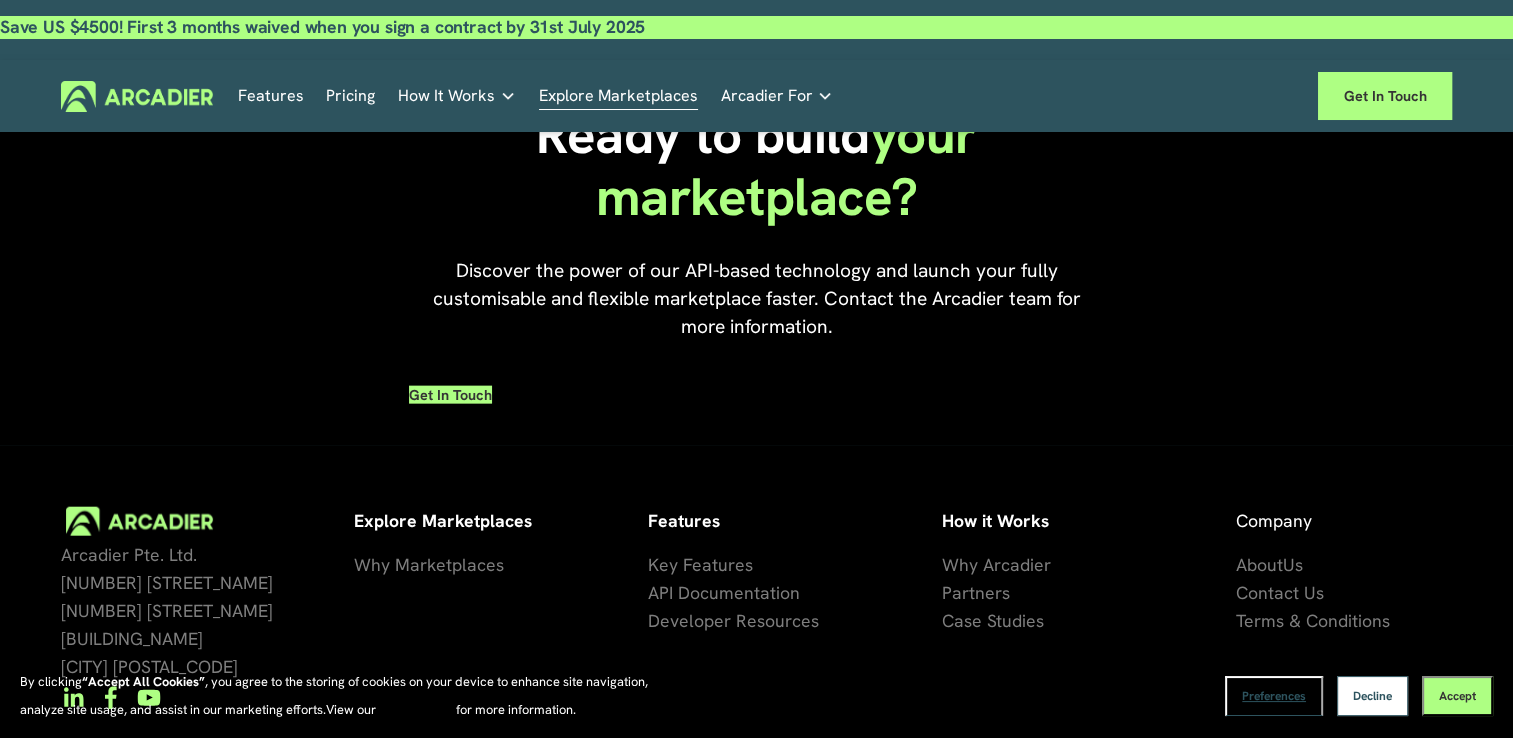 scroll, scrollTop: 4603, scrollLeft: 0, axis: vertical 